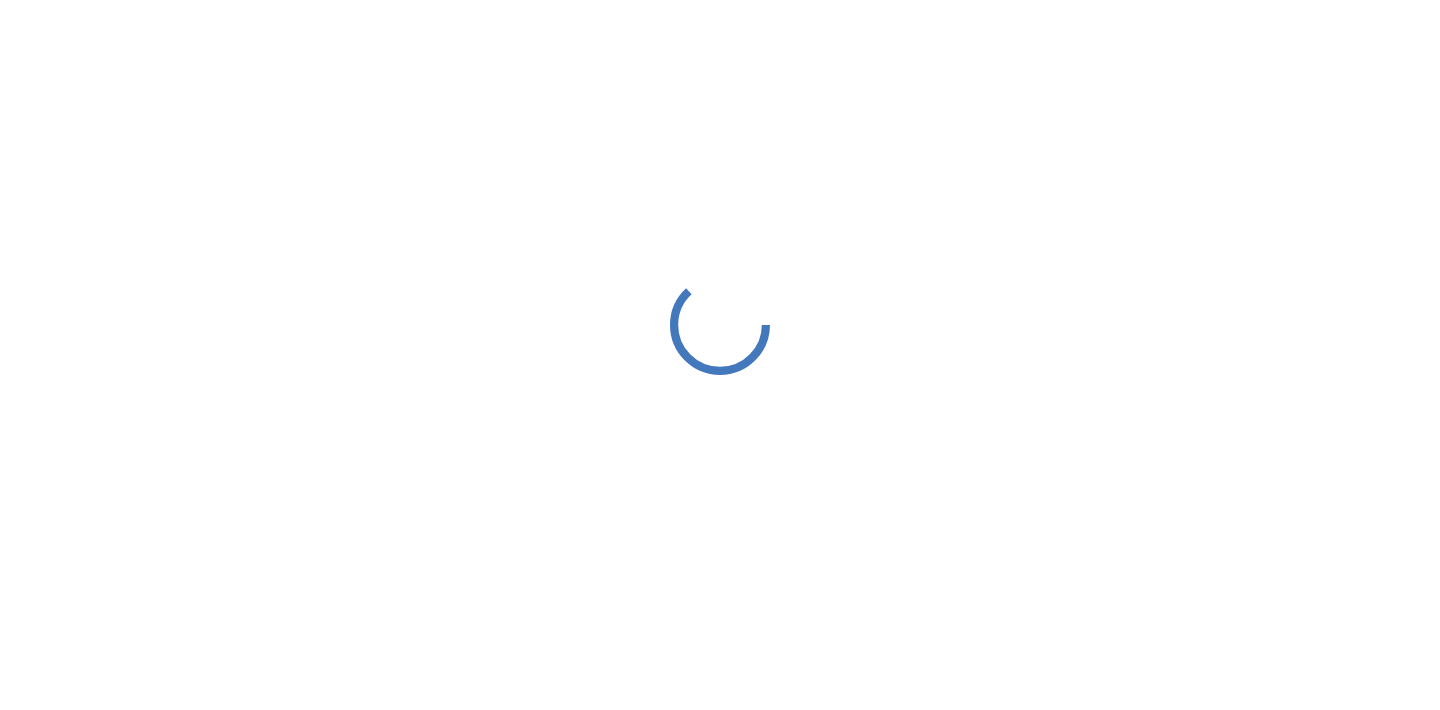 scroll, scrollTop: 0, scrollLeft: 0, axis: both 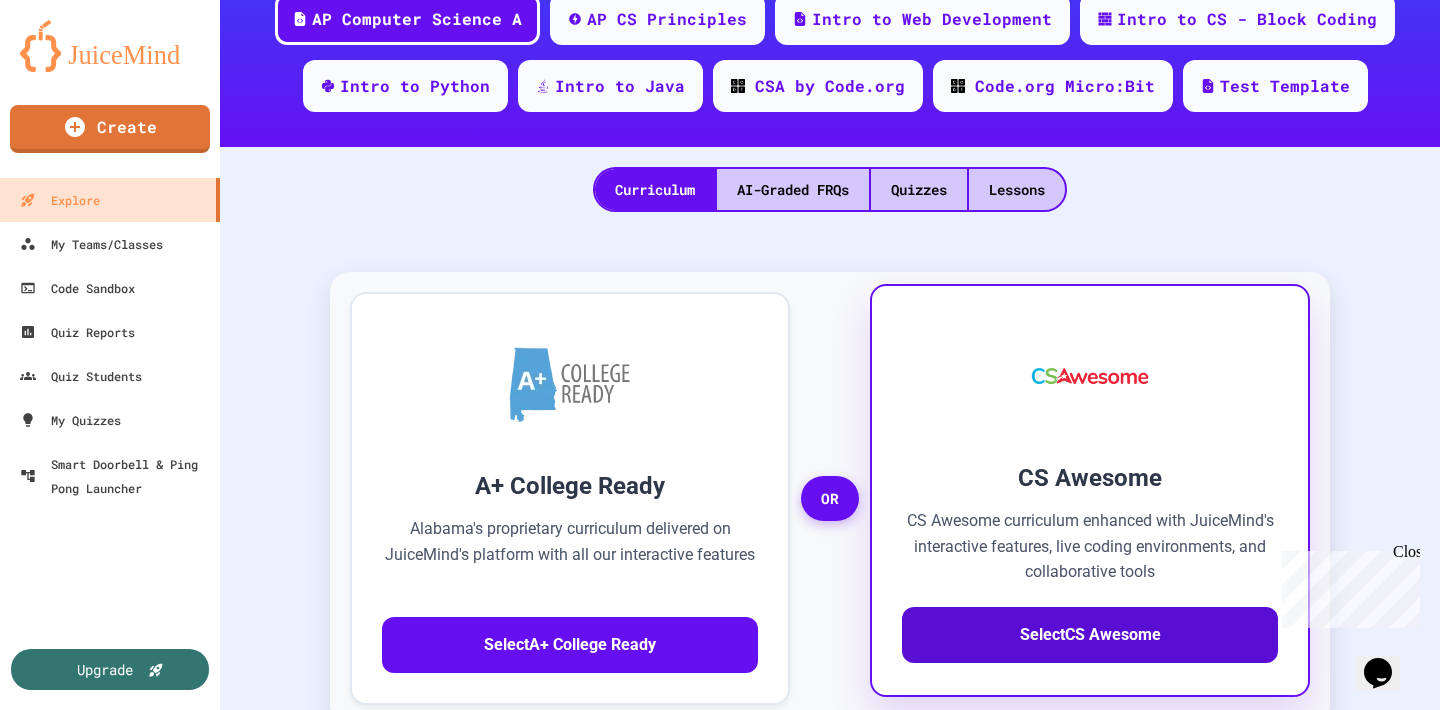click on "Select CS Awesome" at bounding box center [1090, 635] 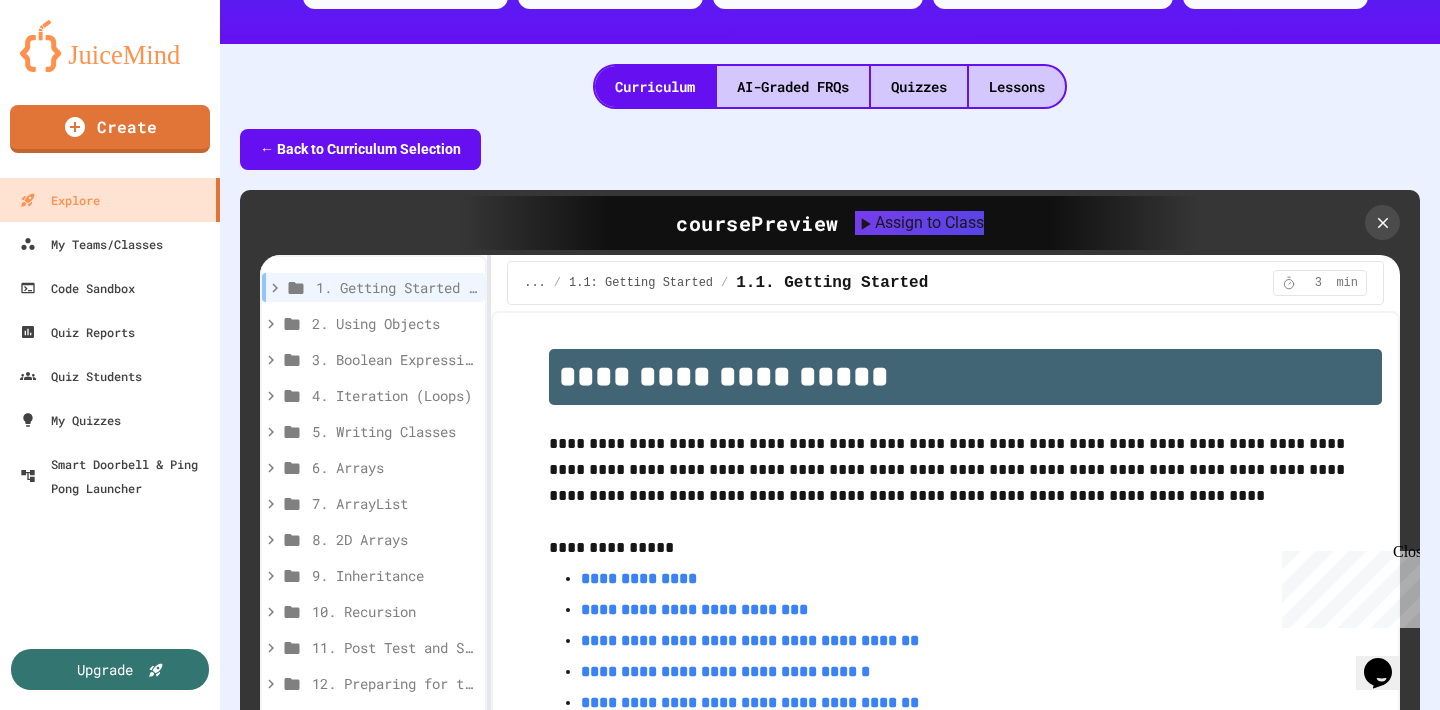 scroll, scrollTop: 408, scrollLeft: 0, axis: vertical 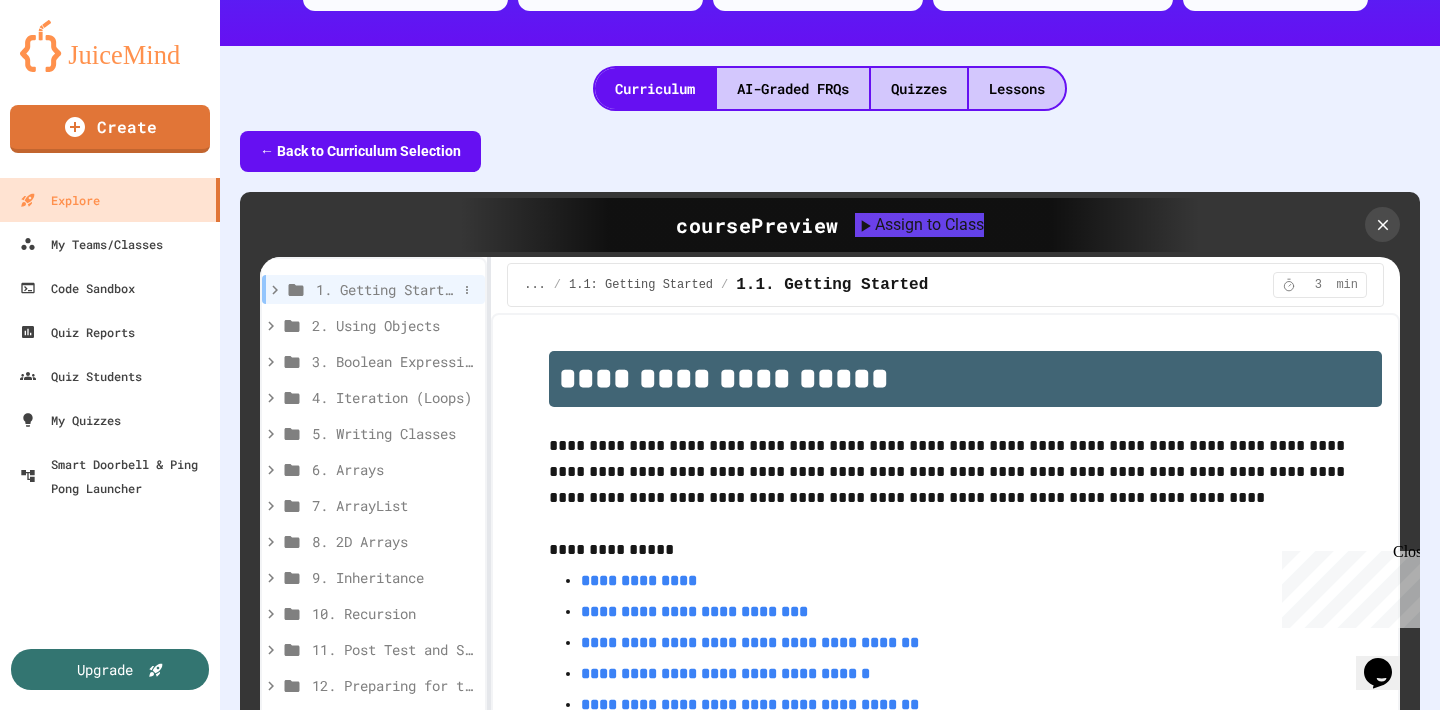 click 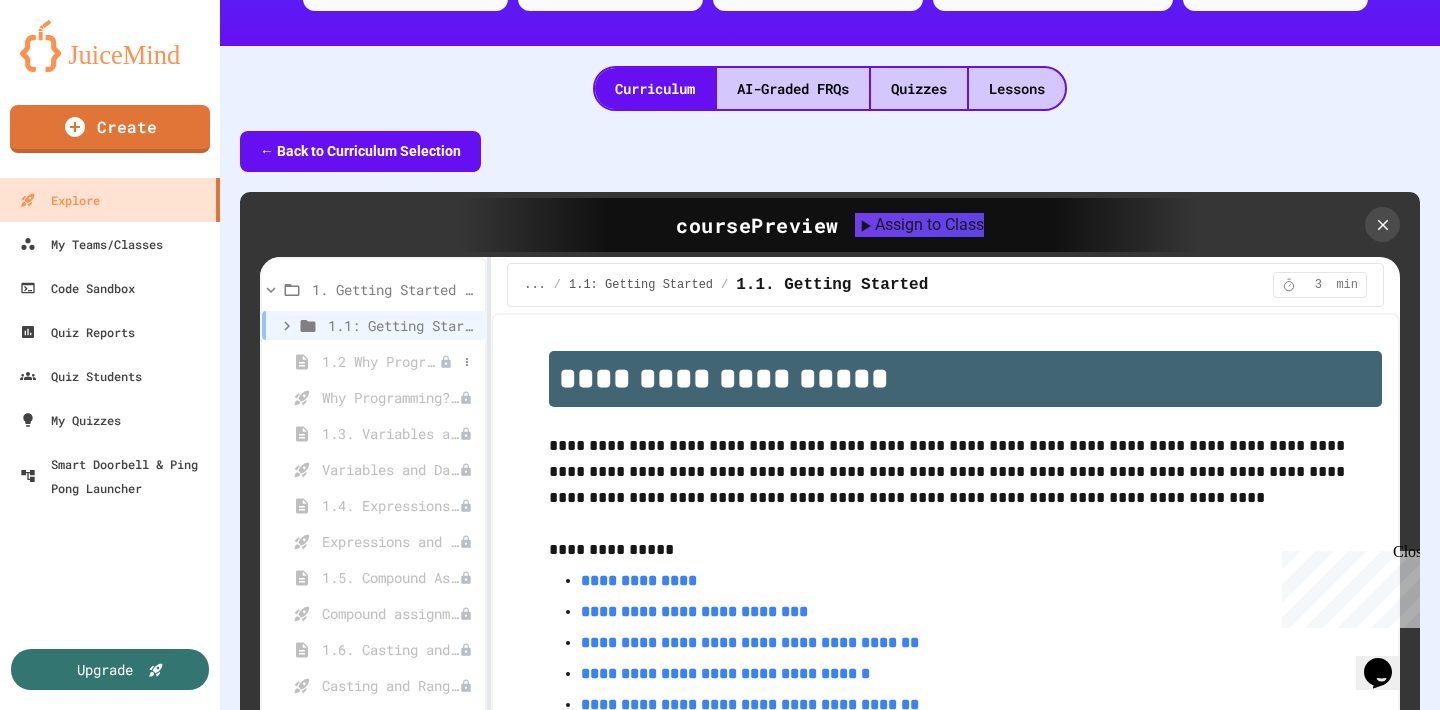 click on "1.2   Why Programming? Why Java?" at bounding box center [380, 361] 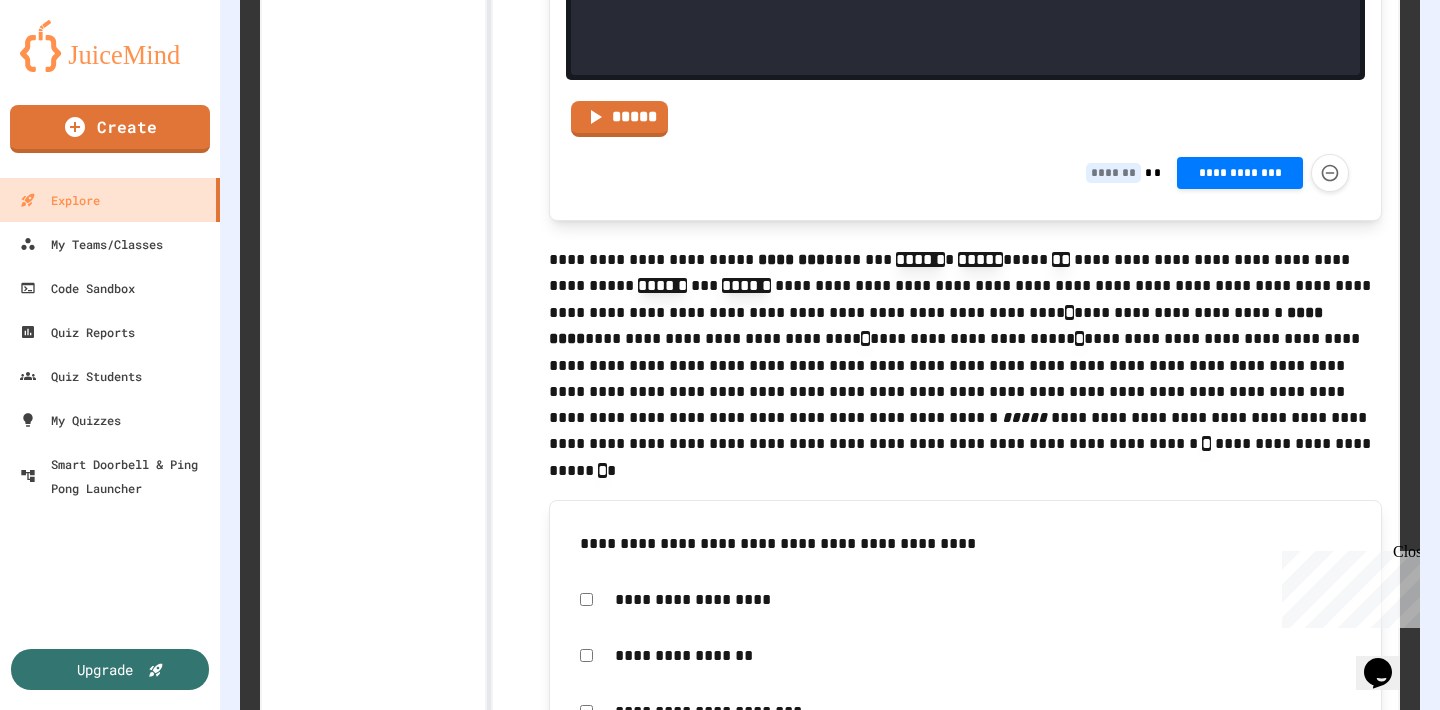 scroll, scrollTop: 4250, scrollLeft: 0, axis: vertical 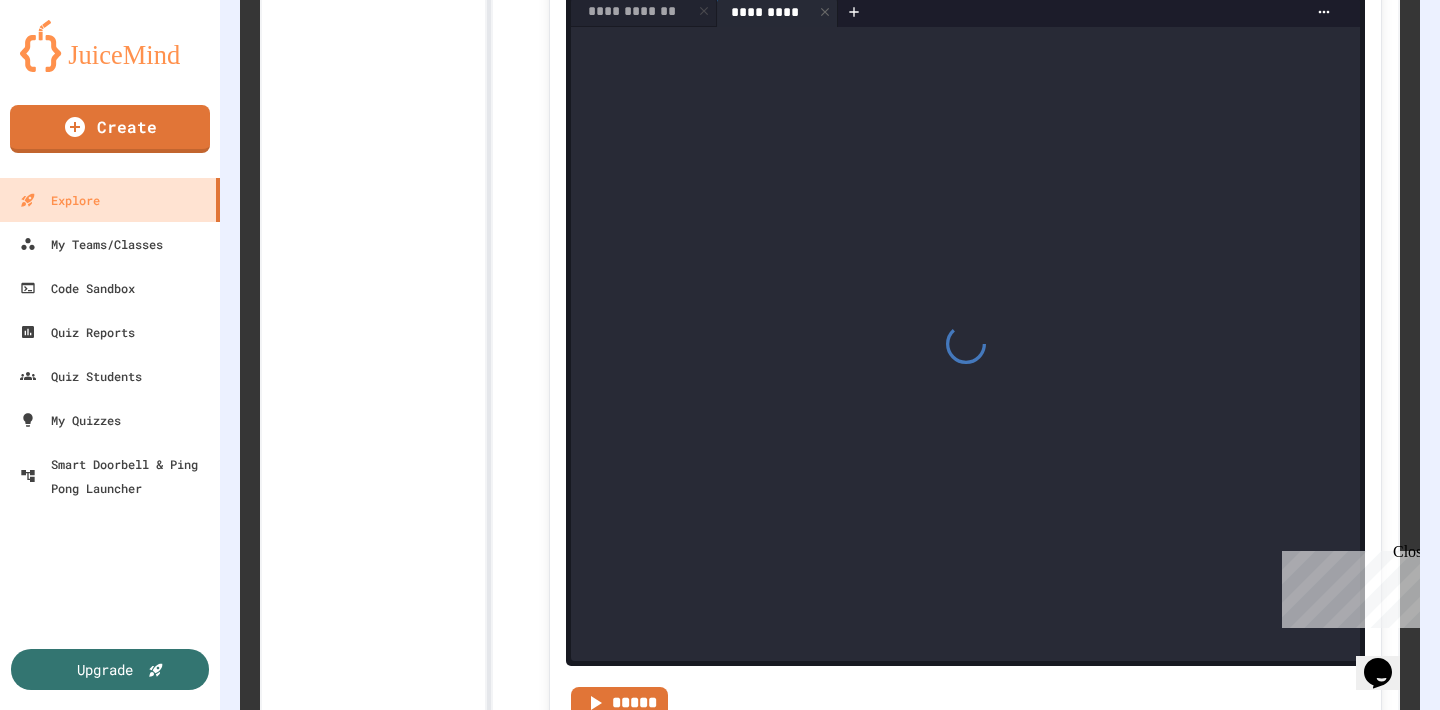 click at bounding box center (965, 344) 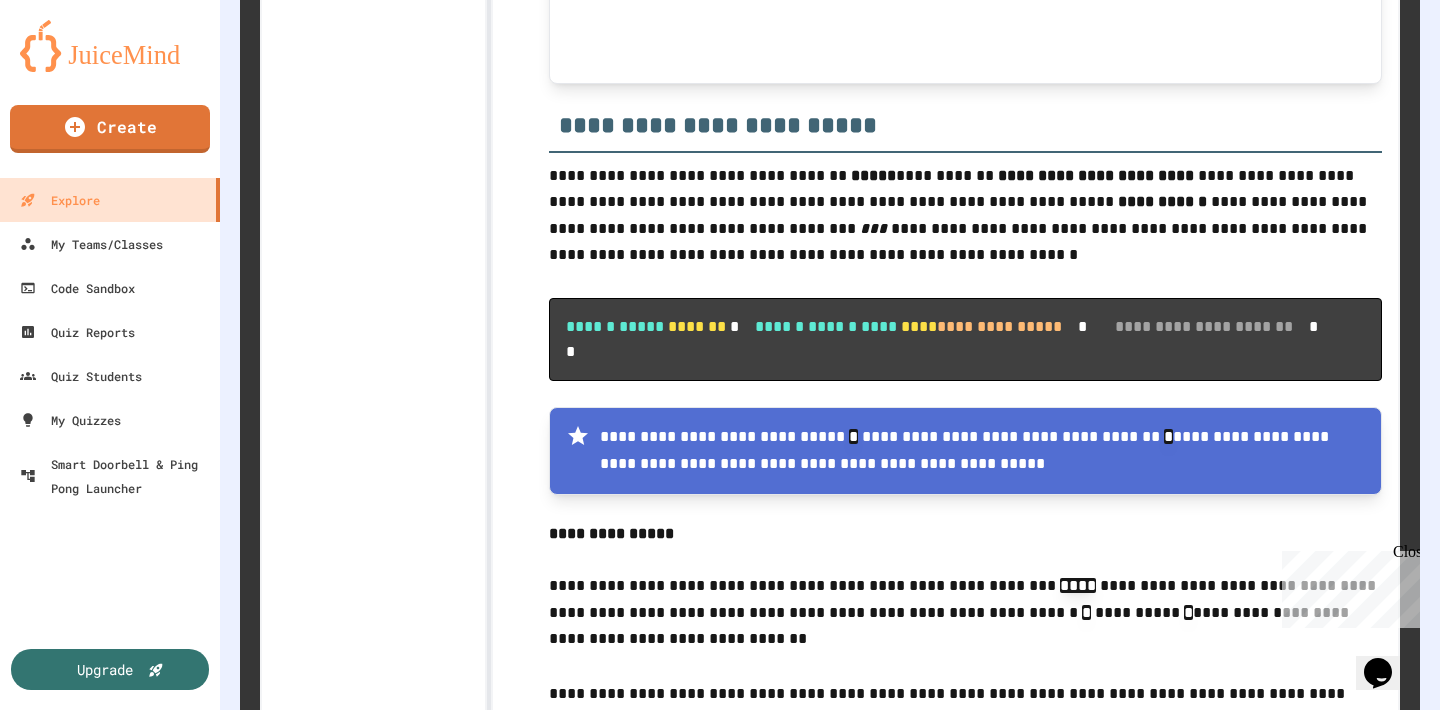 scroll, scrollTop: 0, scrollLeft: 0, axis: both 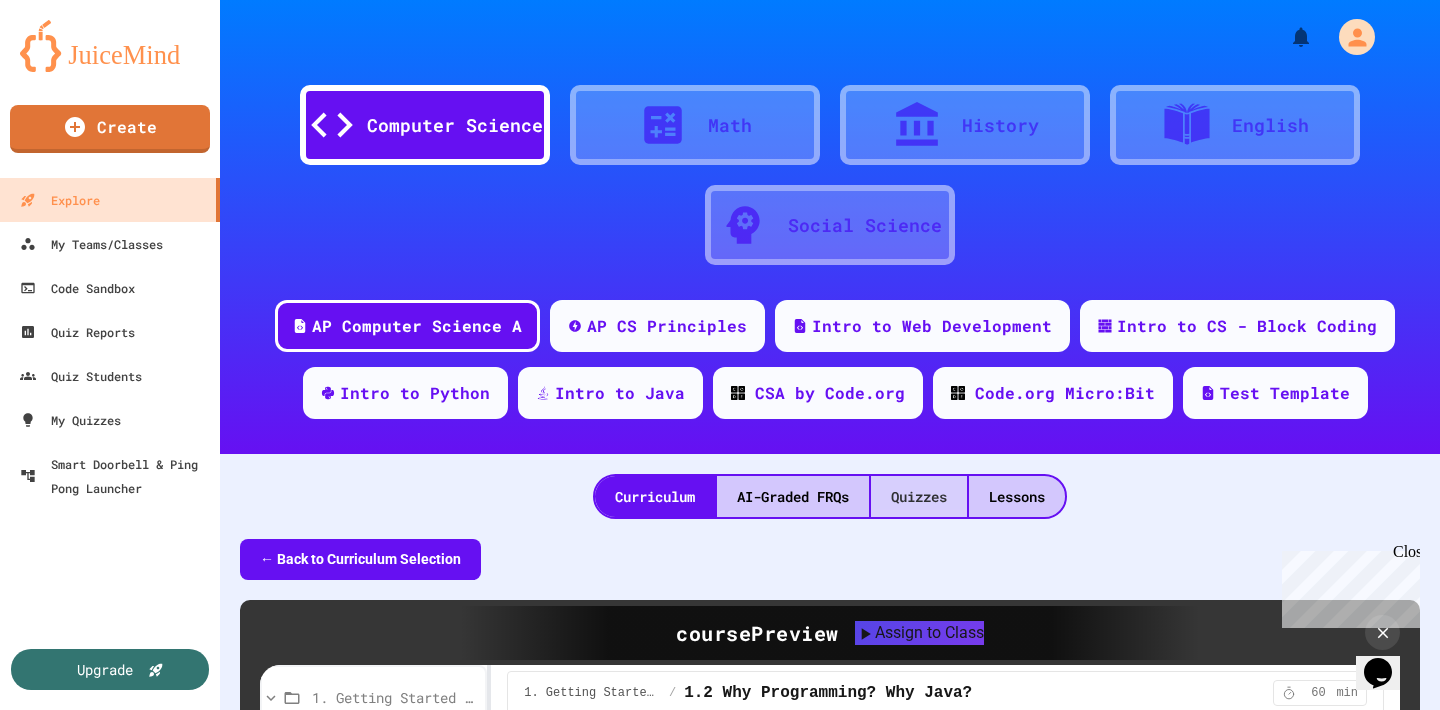 click on "Quizzes" at bounding box center [919, 496] 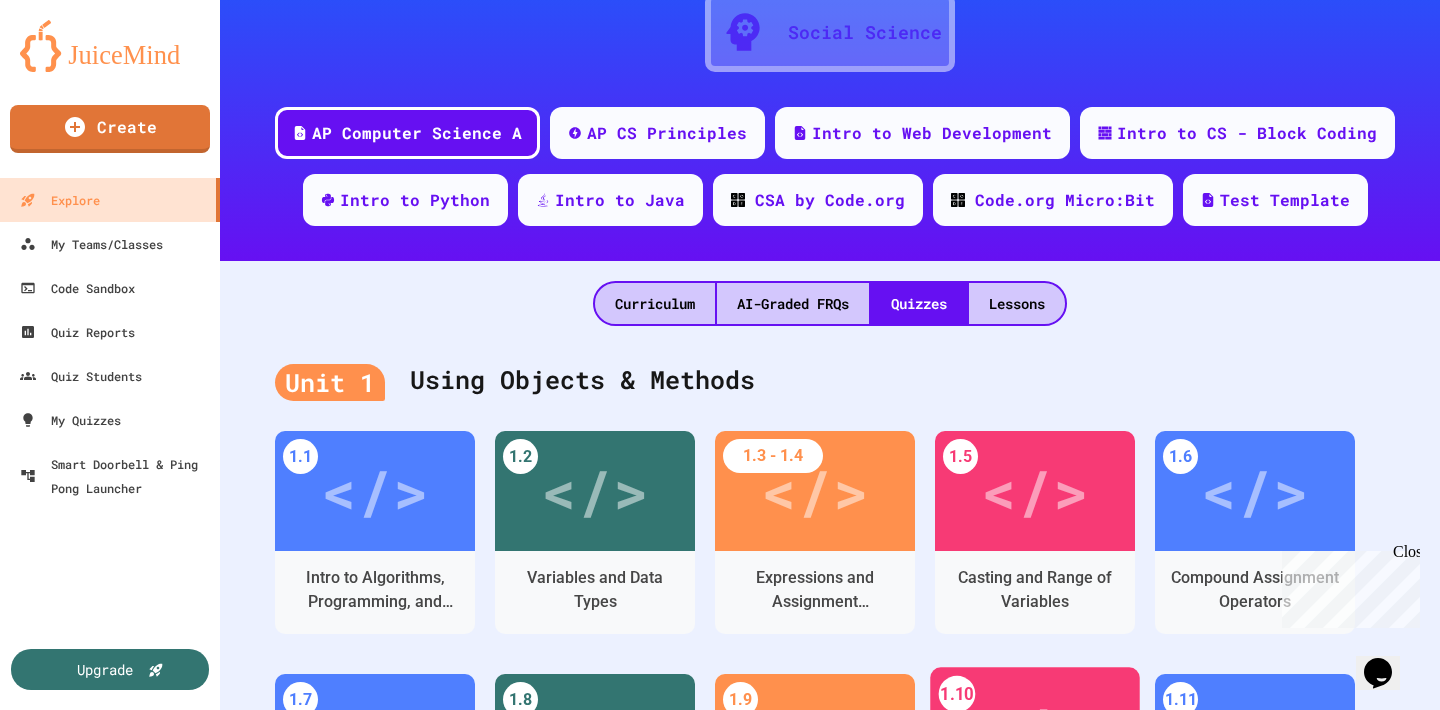 scroll, scrollTop: 181, scrollLeft: 0, axis: vertical 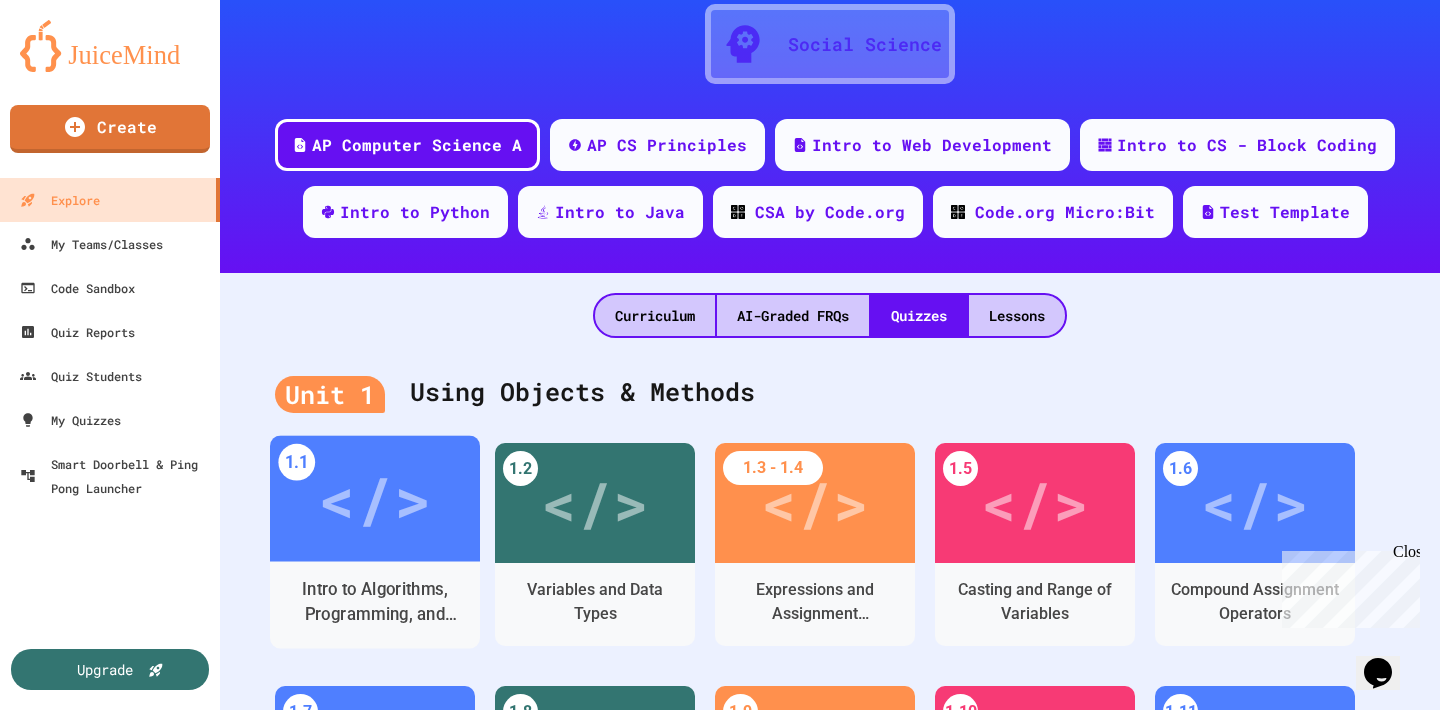 click on "</>" at bounding box center (374, 498) 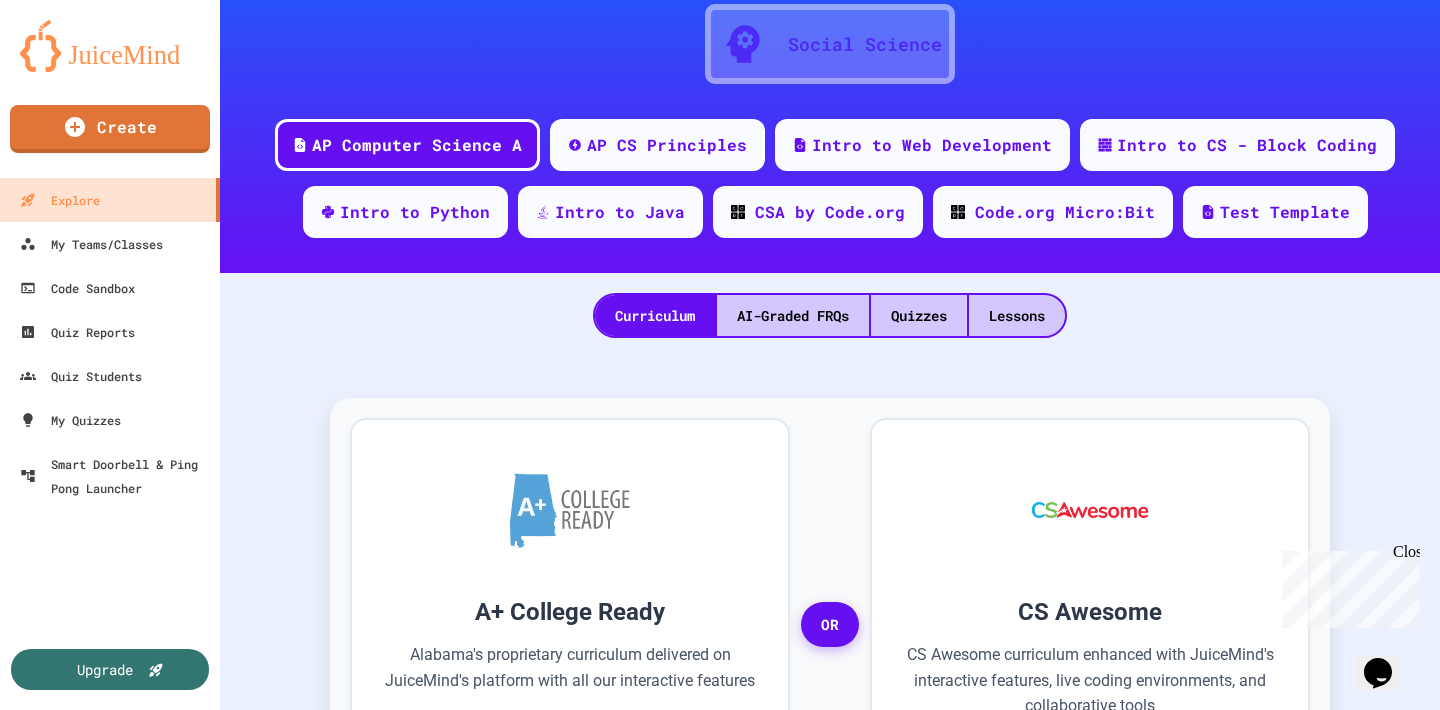 scroll, scrollTop: 0, scrollLeft: 0, axis: both 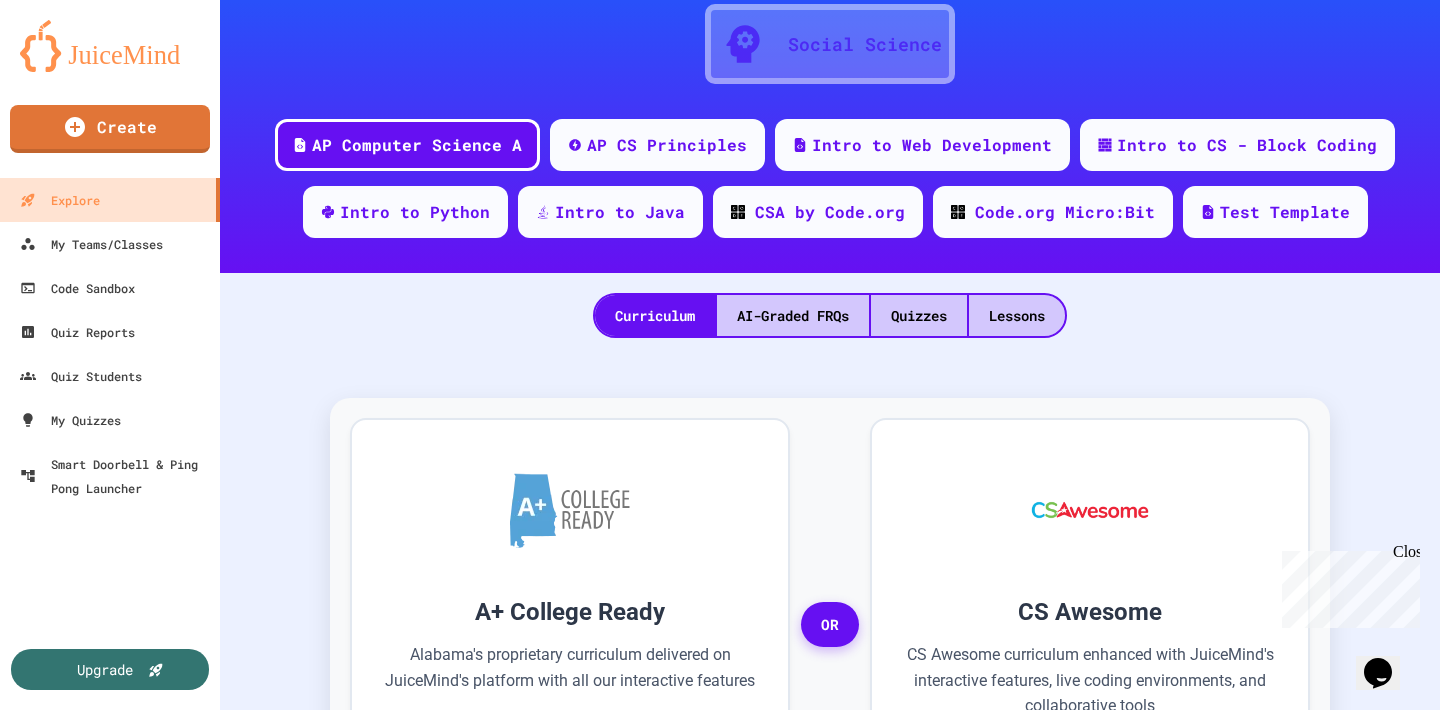 click on "Multiple Choice 60 s" at bounding box center (1005, 1503) 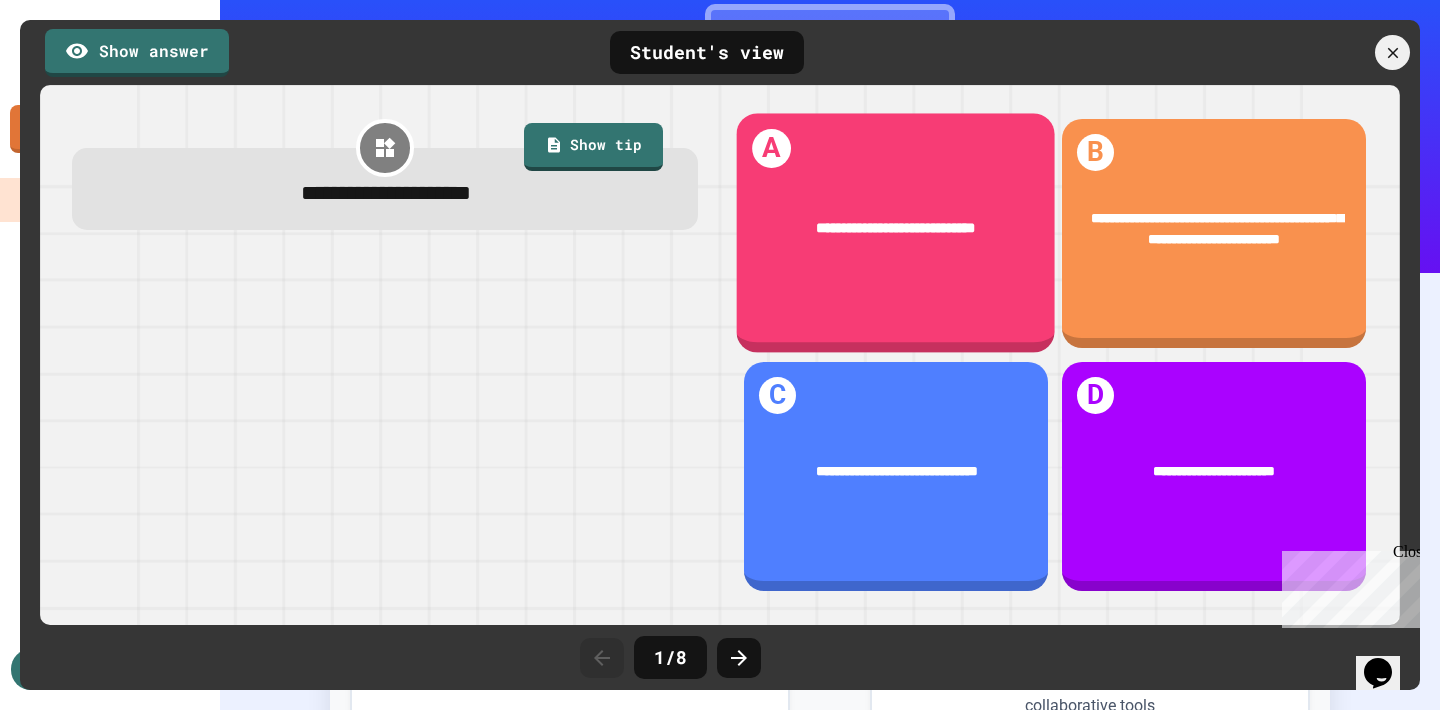 click on "**********" at bounding box center [897, 227] 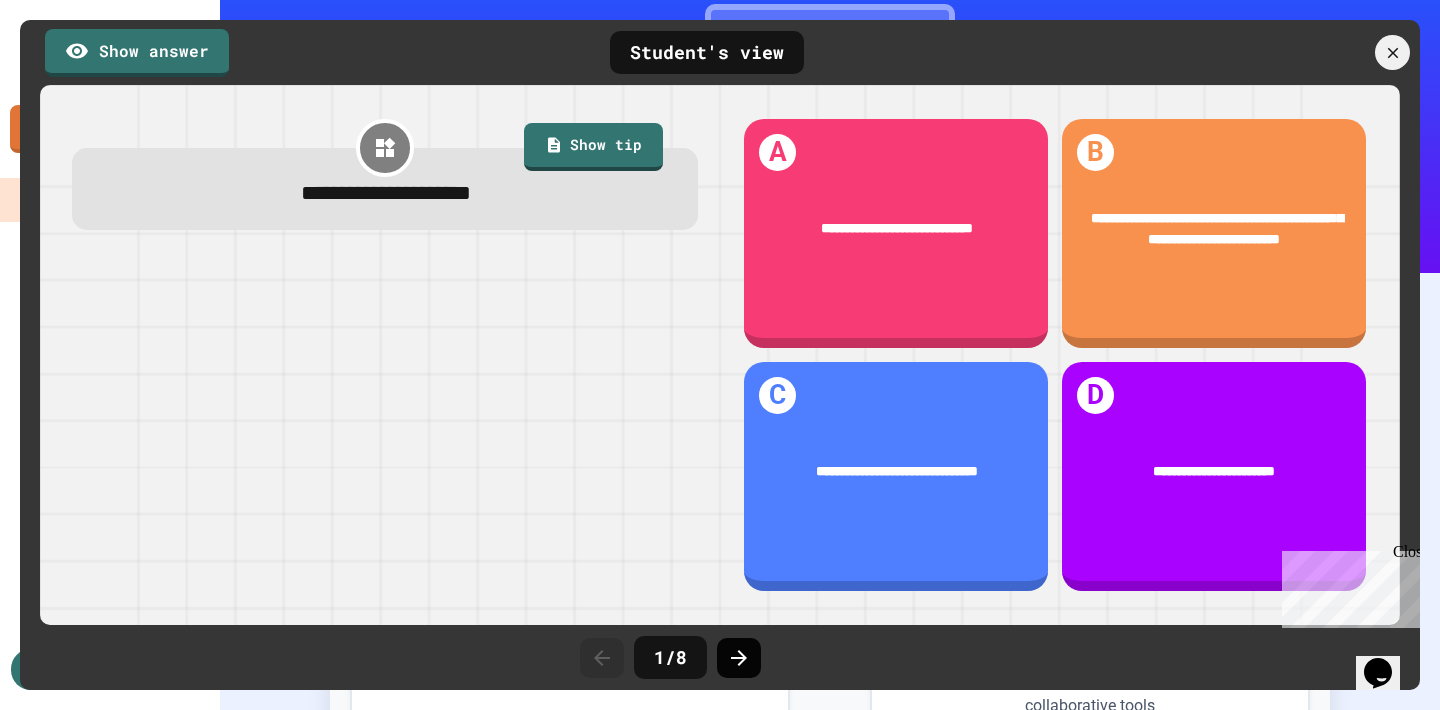 click 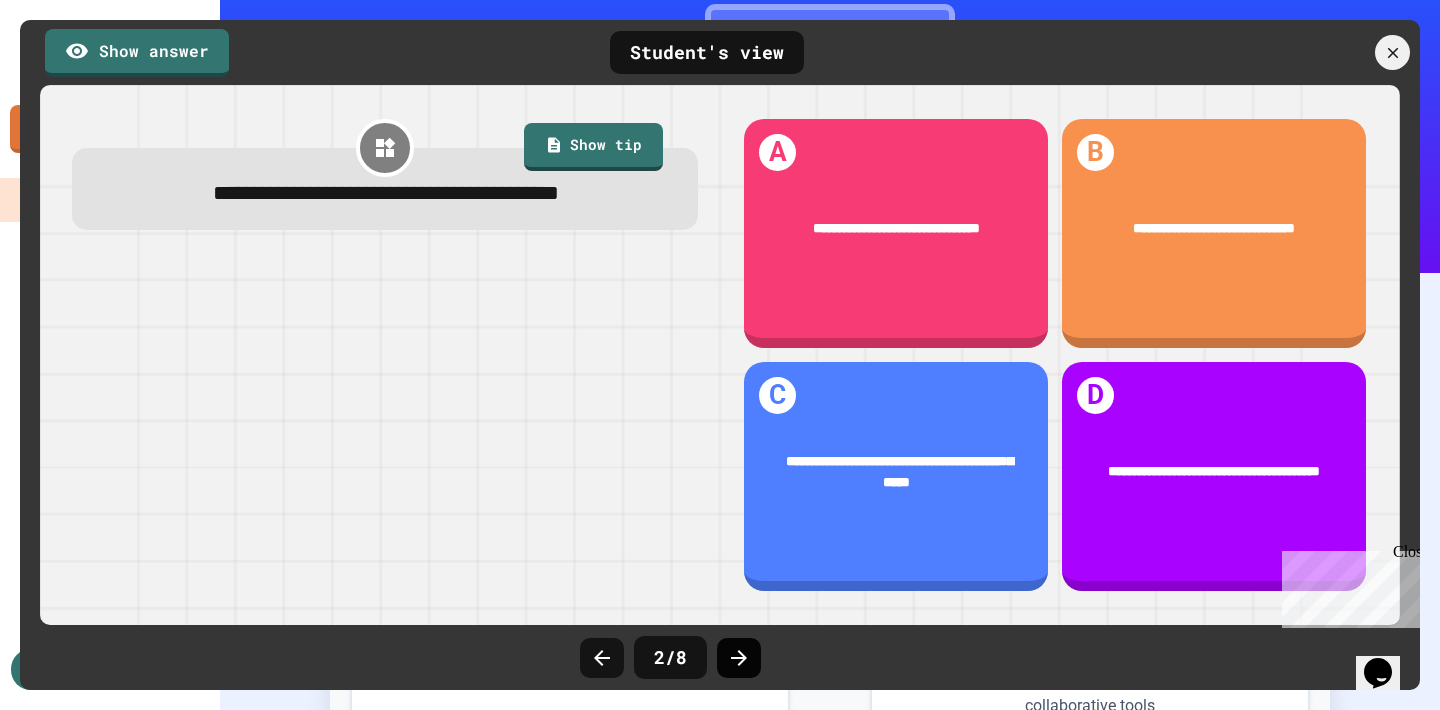 click 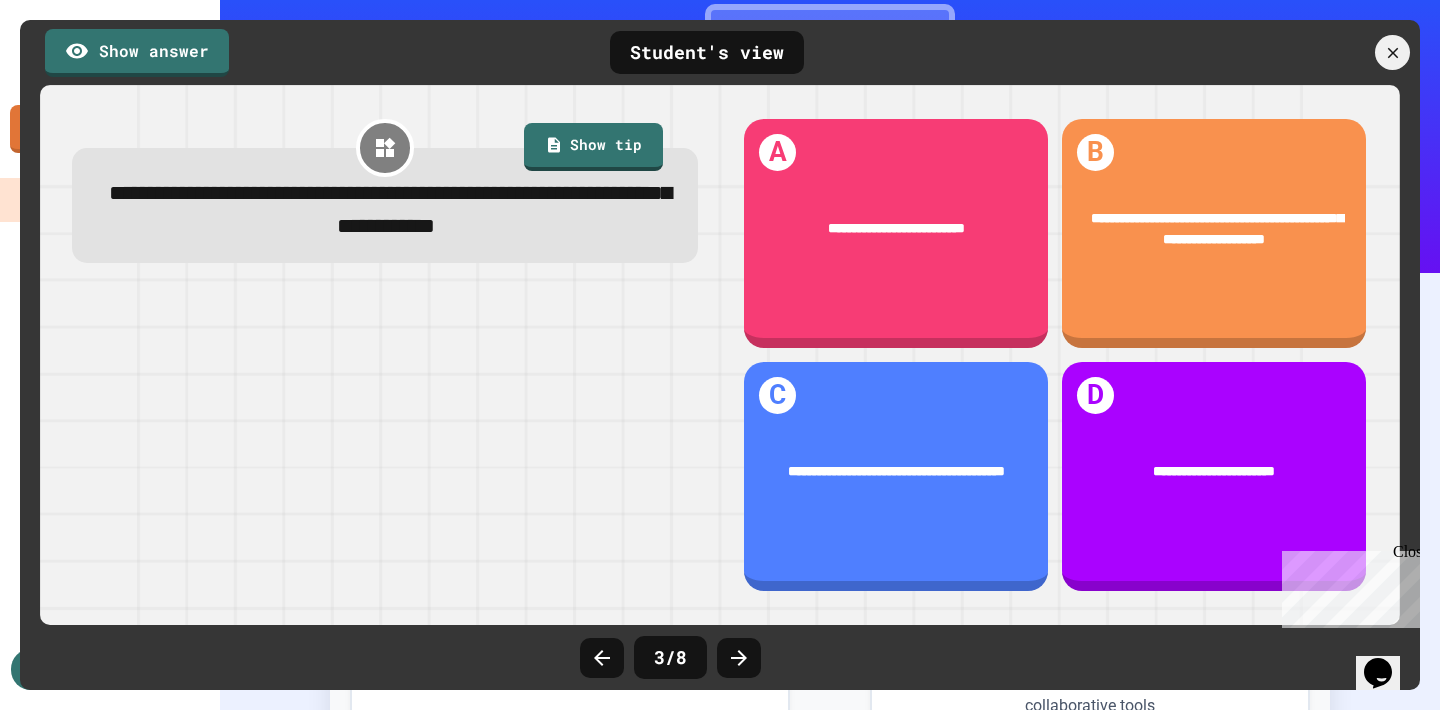 click 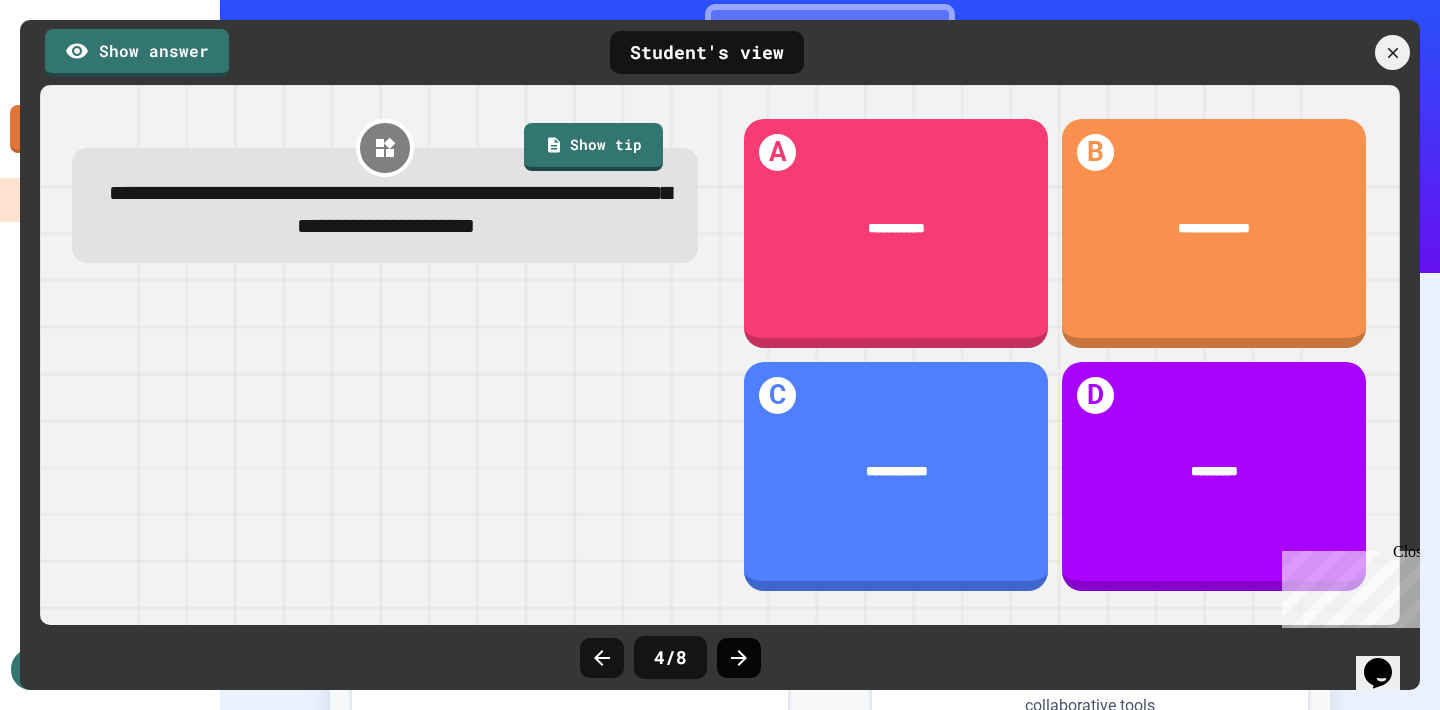 click 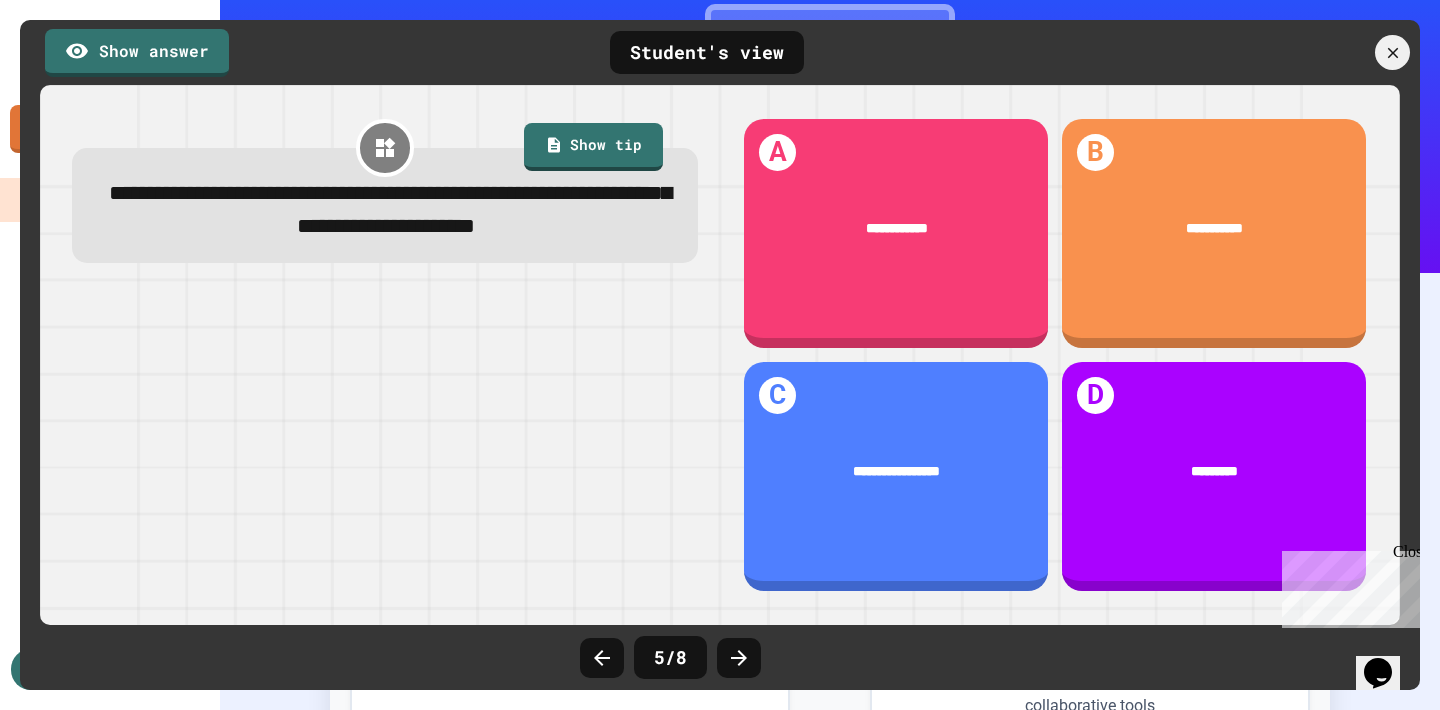 click 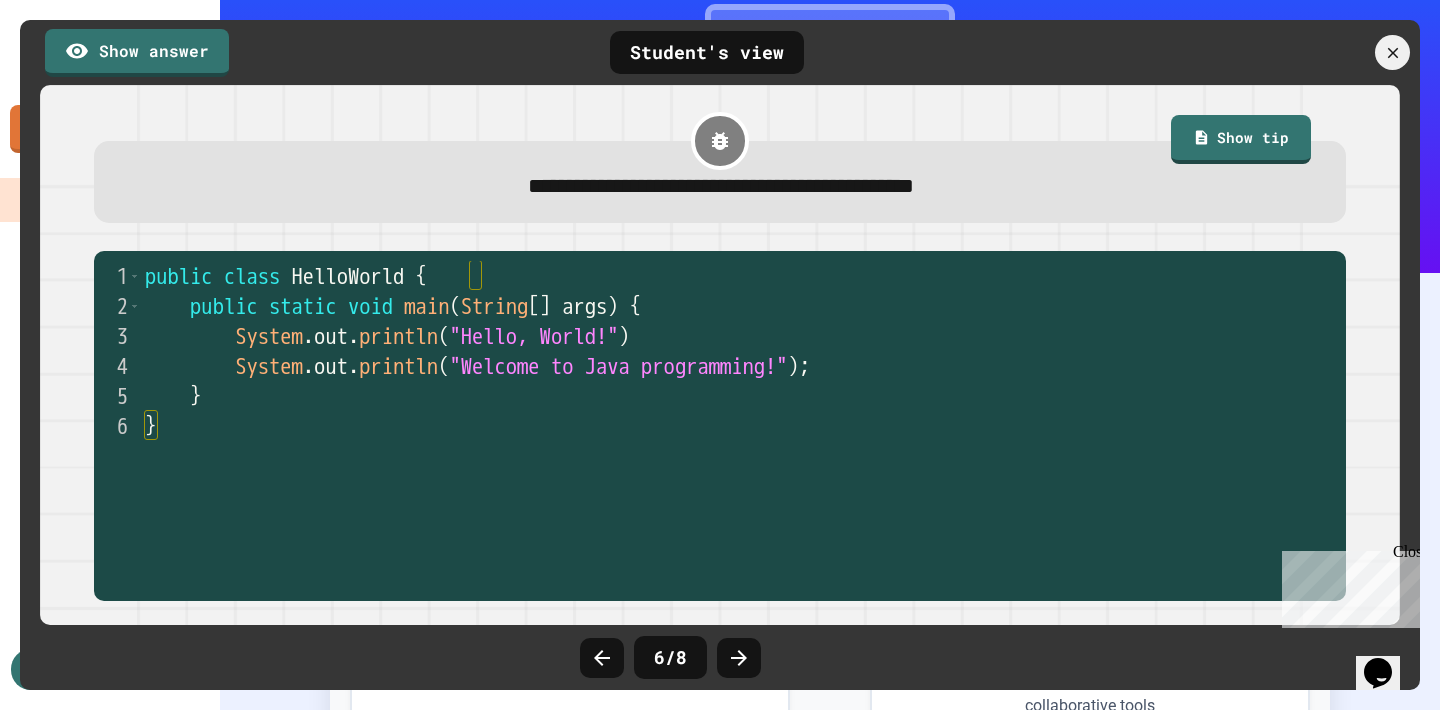 click 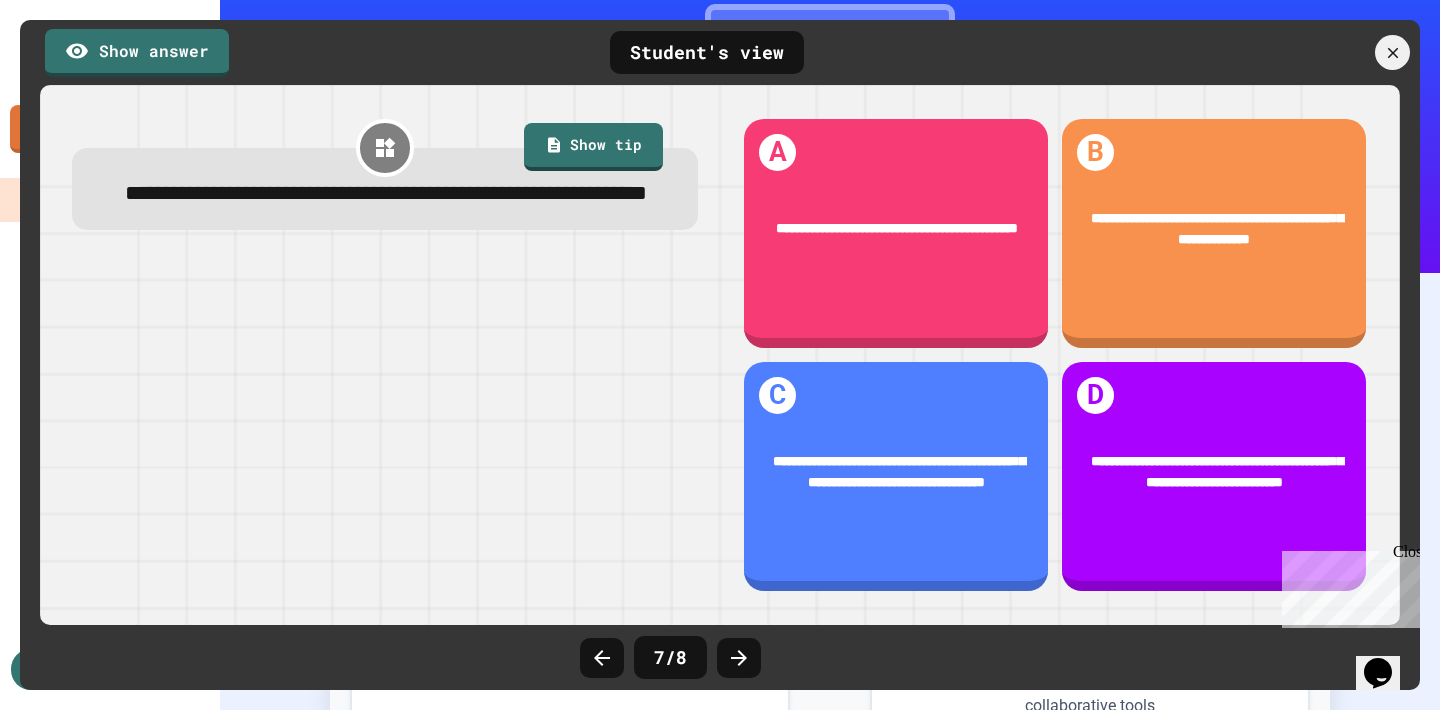 click 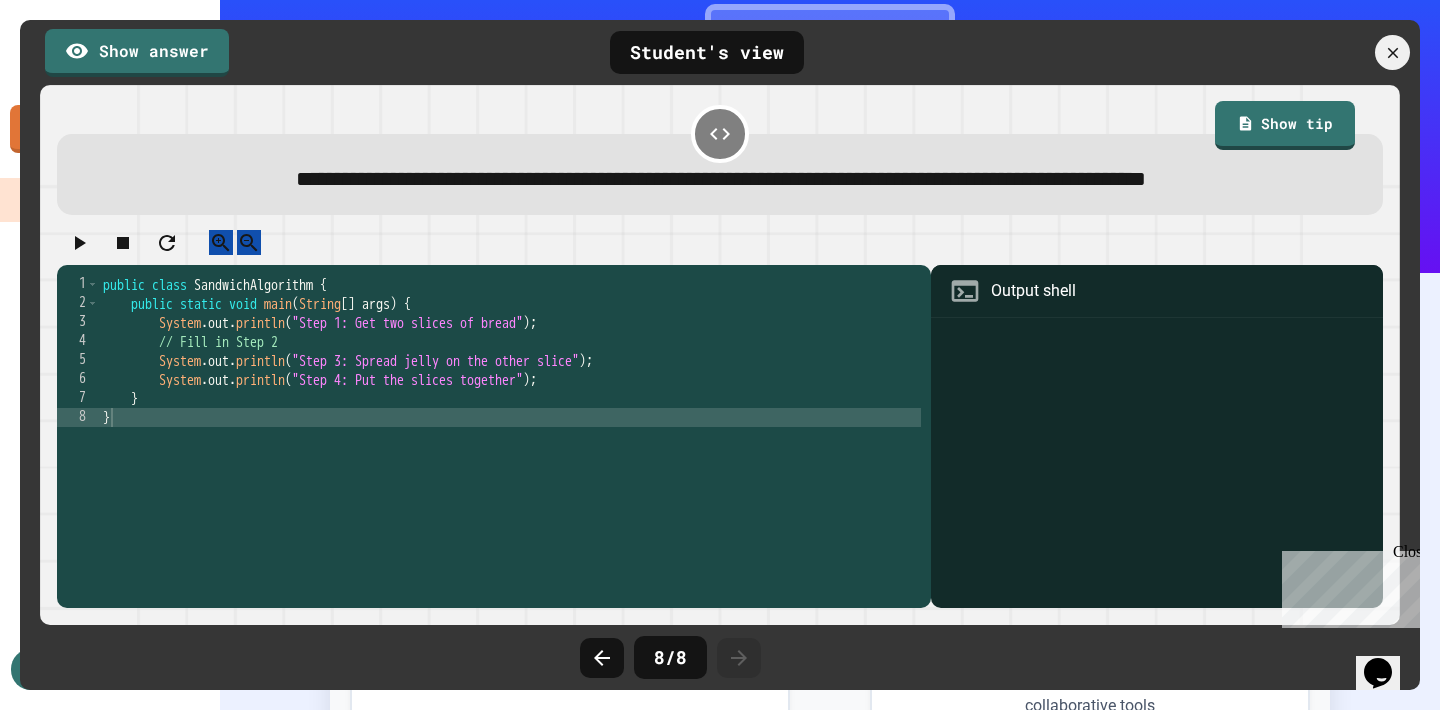 click 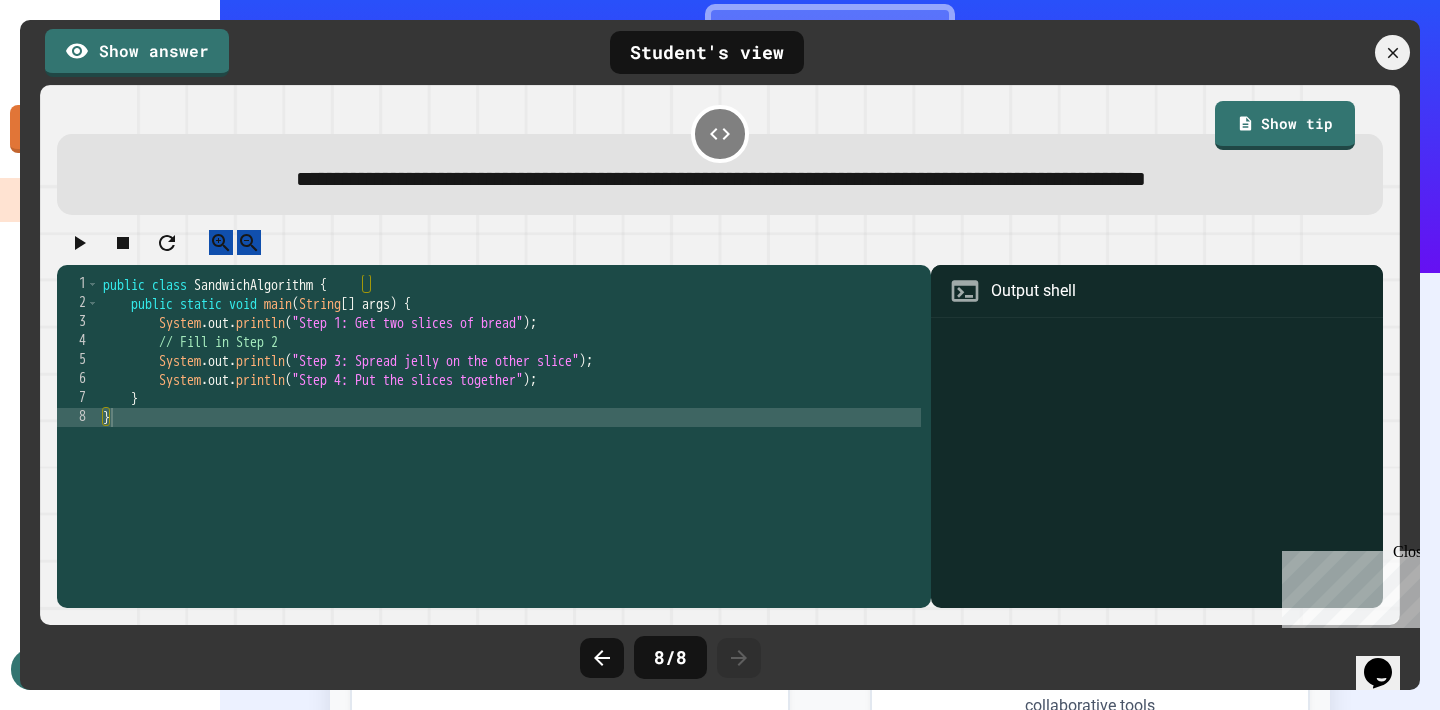click 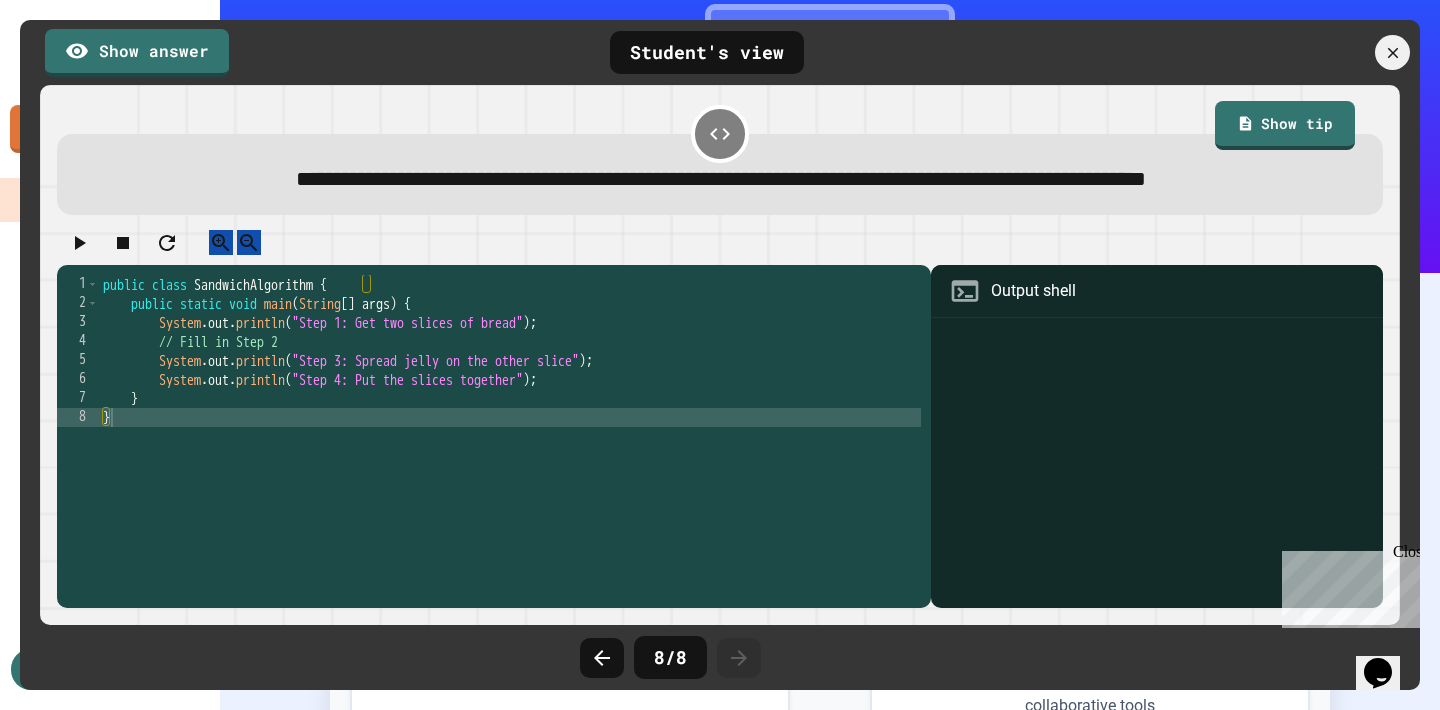 click 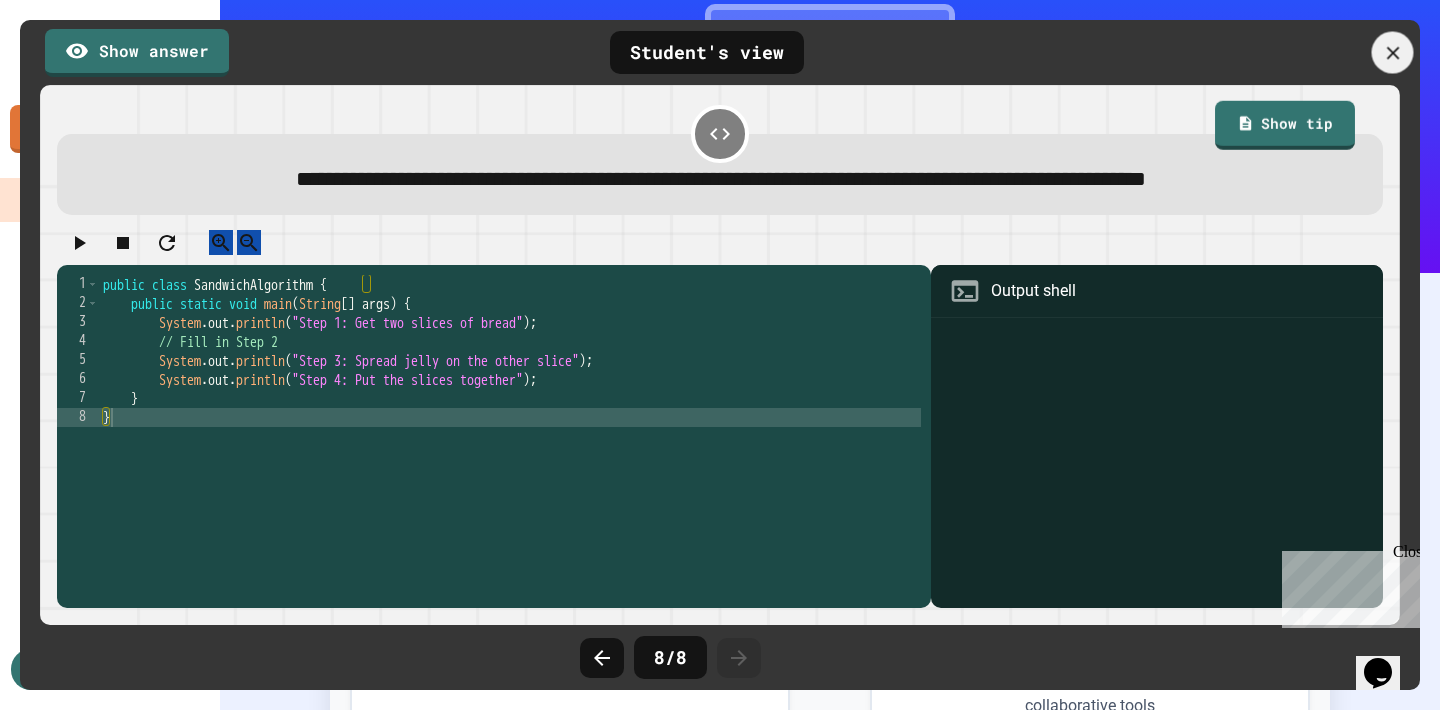 click at bounding box center [1393, 53] 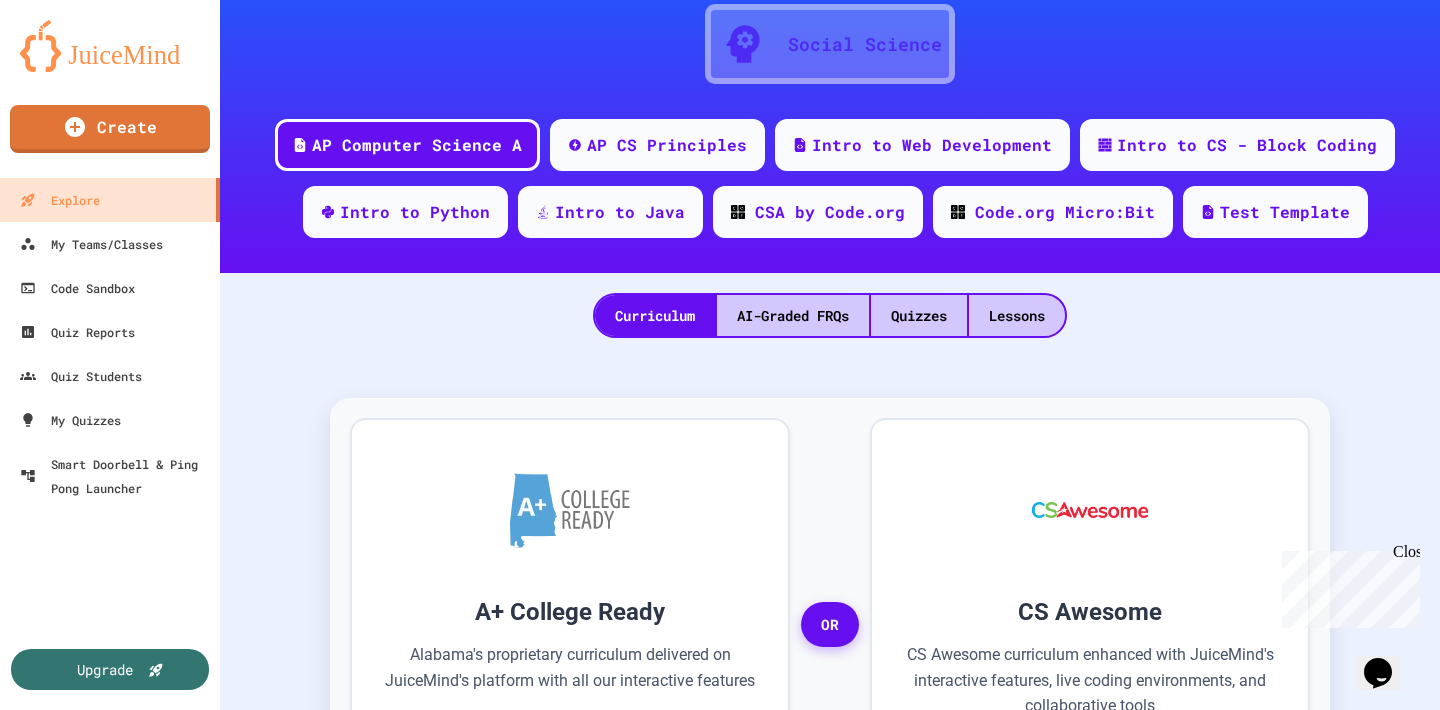 click 